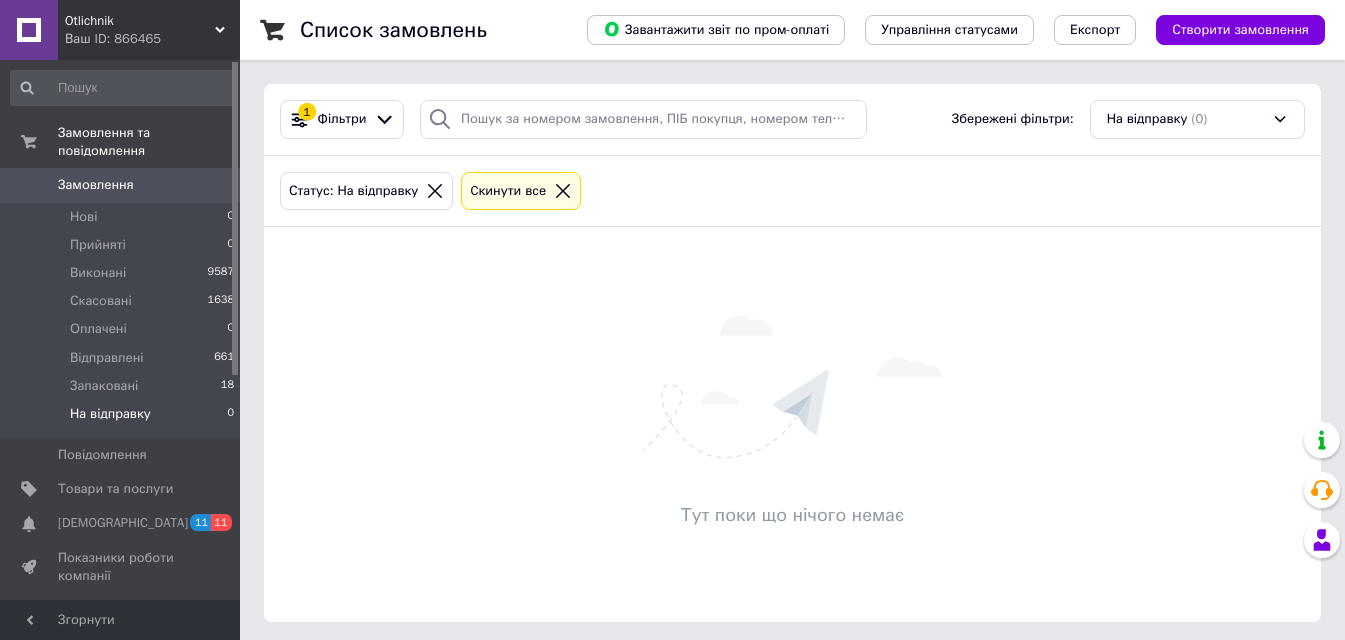 scroll, scrollTop: 0, scrollLeft: 0, axis: both 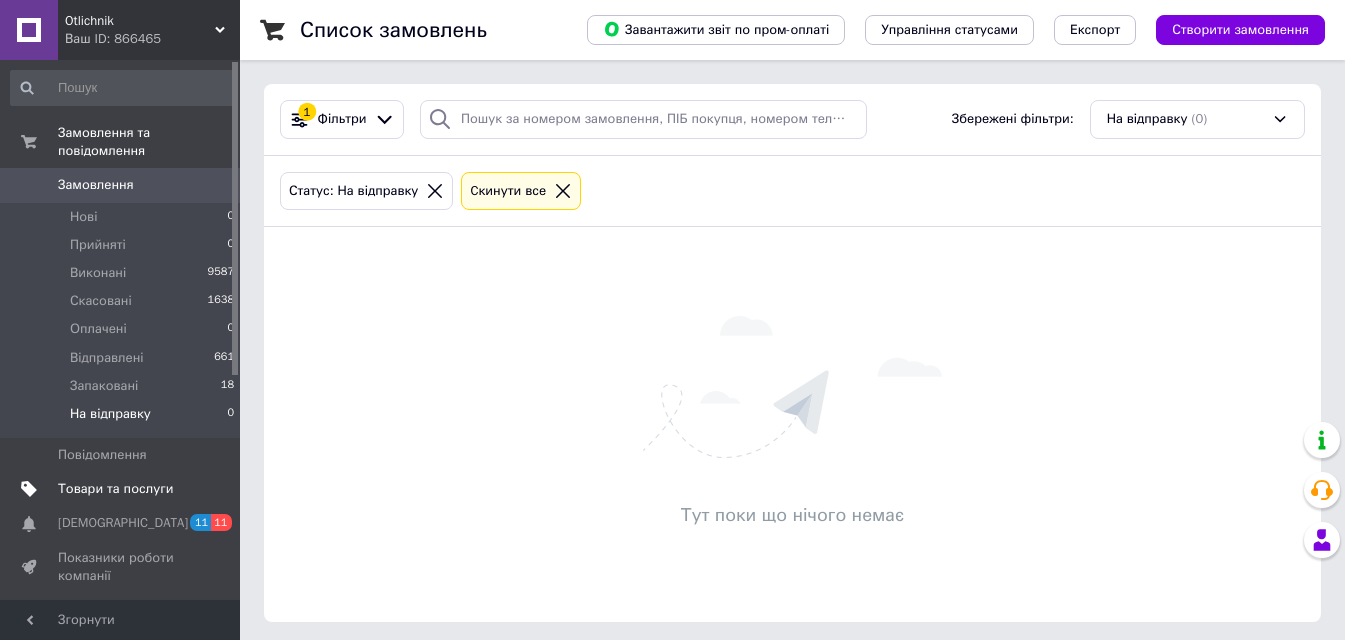 click on "Товари та послуги" at bounding box center (115, 489) 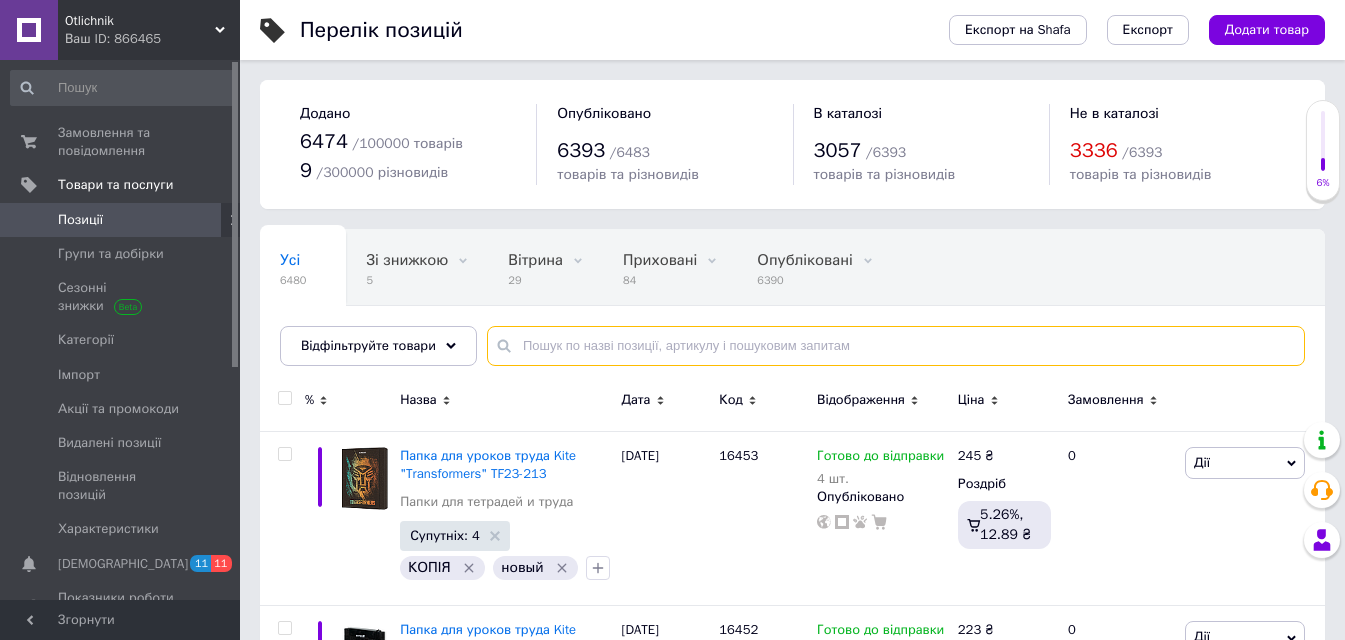 click at bounding box center (896, 346) 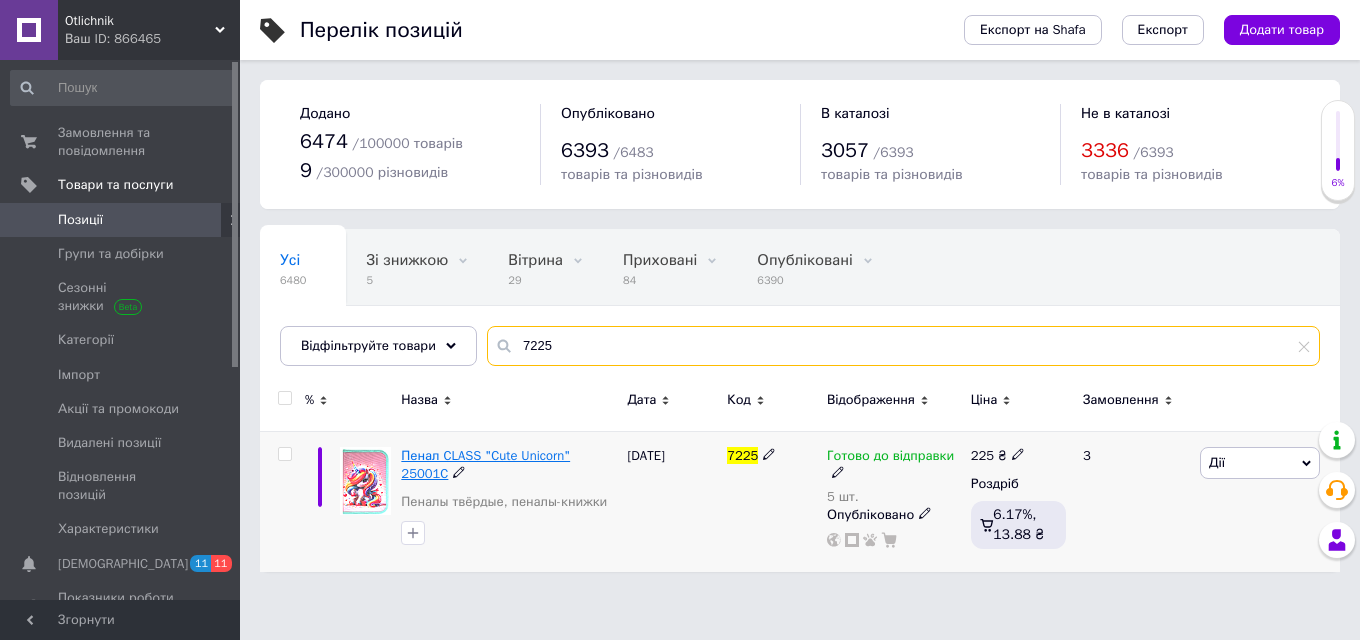 type on "7225" 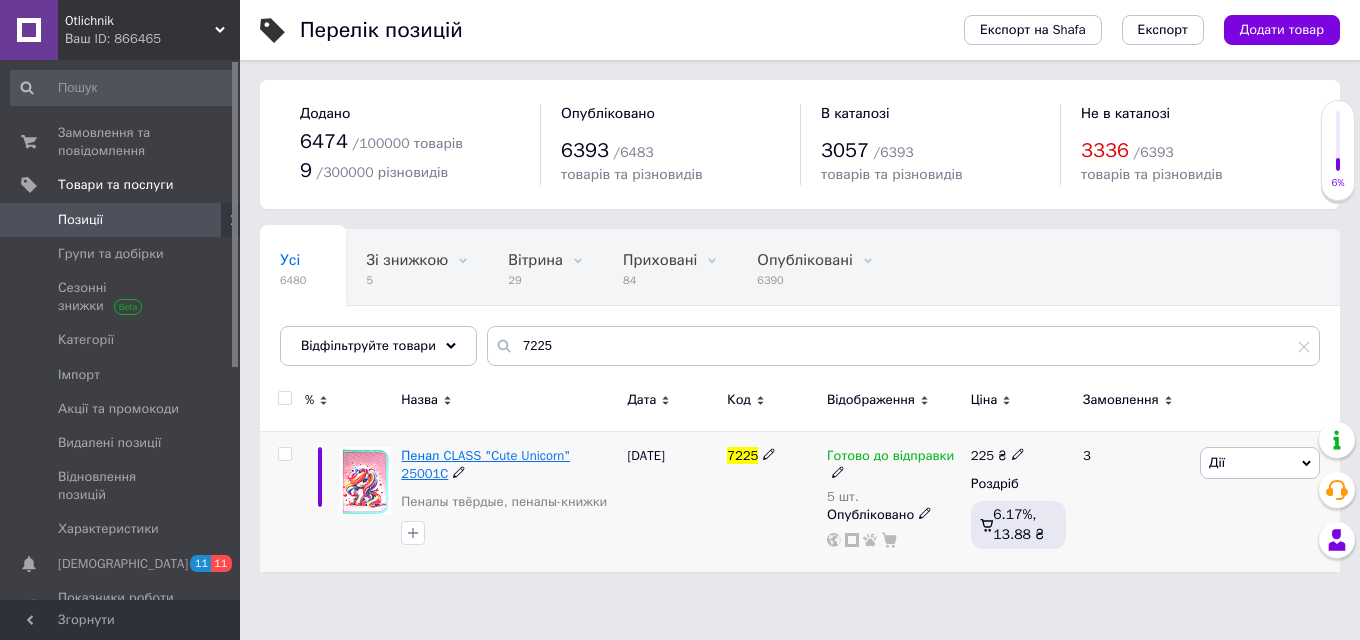 click on "Пенал CLASS "Cute Unicorn" 25001C" at bounding box center [485, 464] 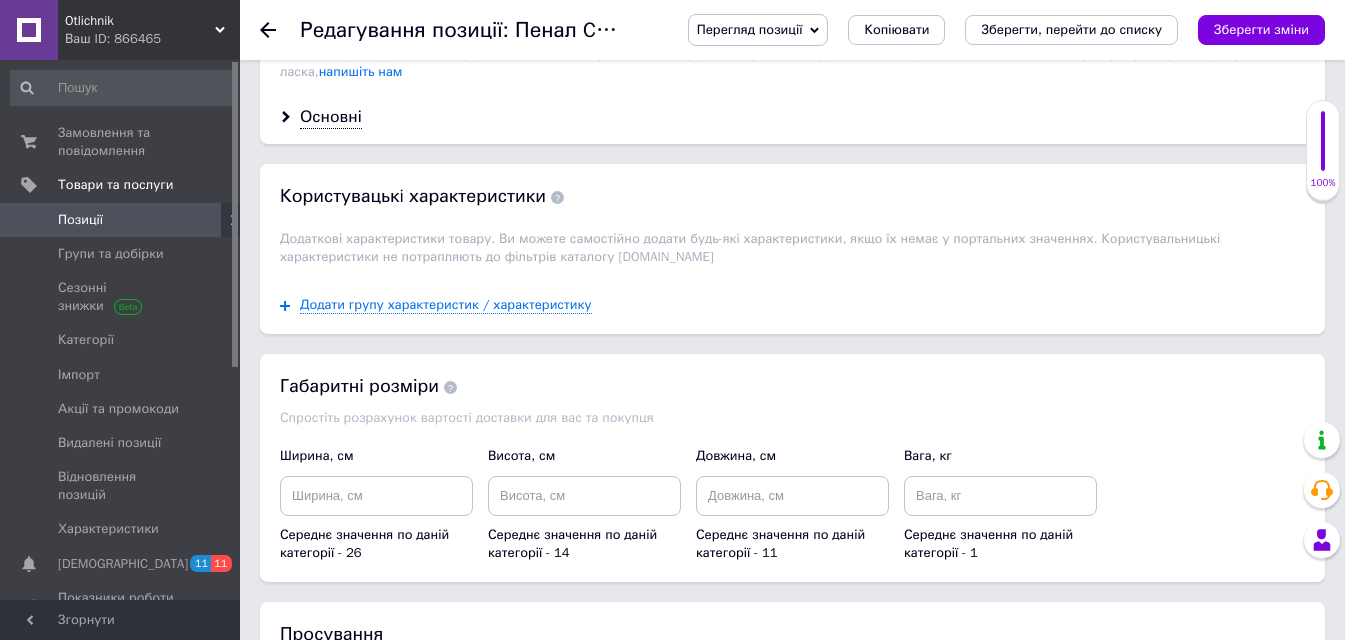 scroll, scrollTop: 1600, scrollLeft: 0, axis: vertical 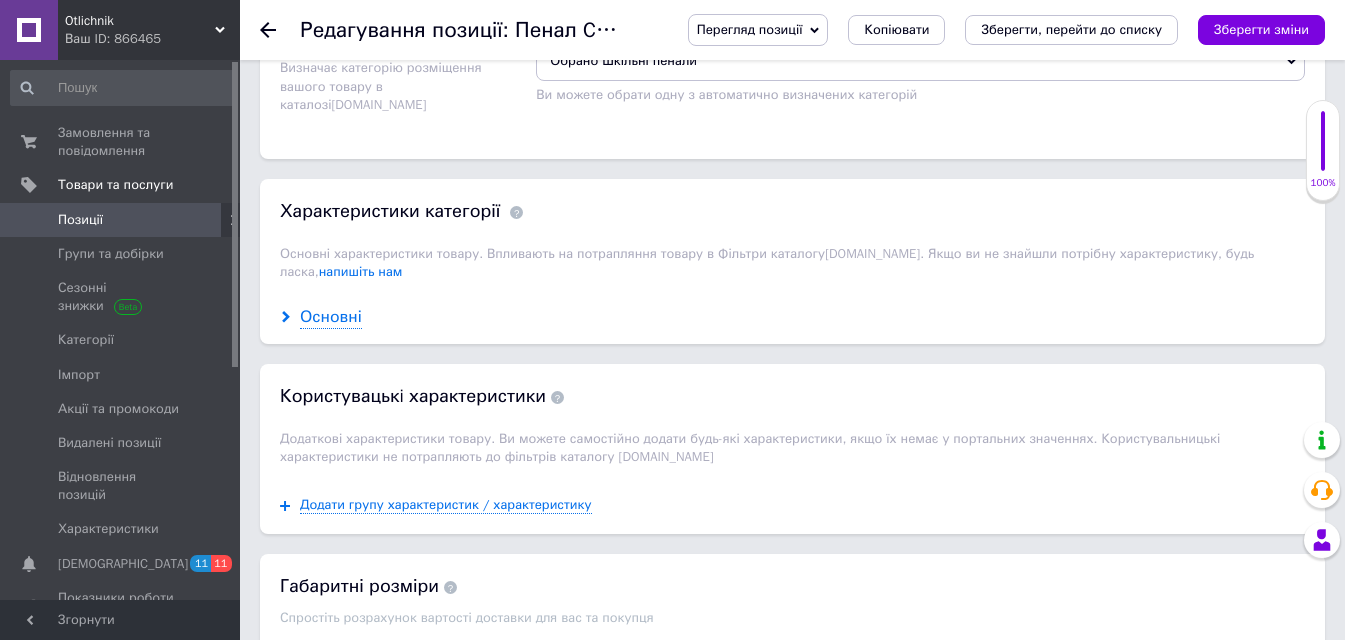 click on "Основні" at bounding box center (331, 317) 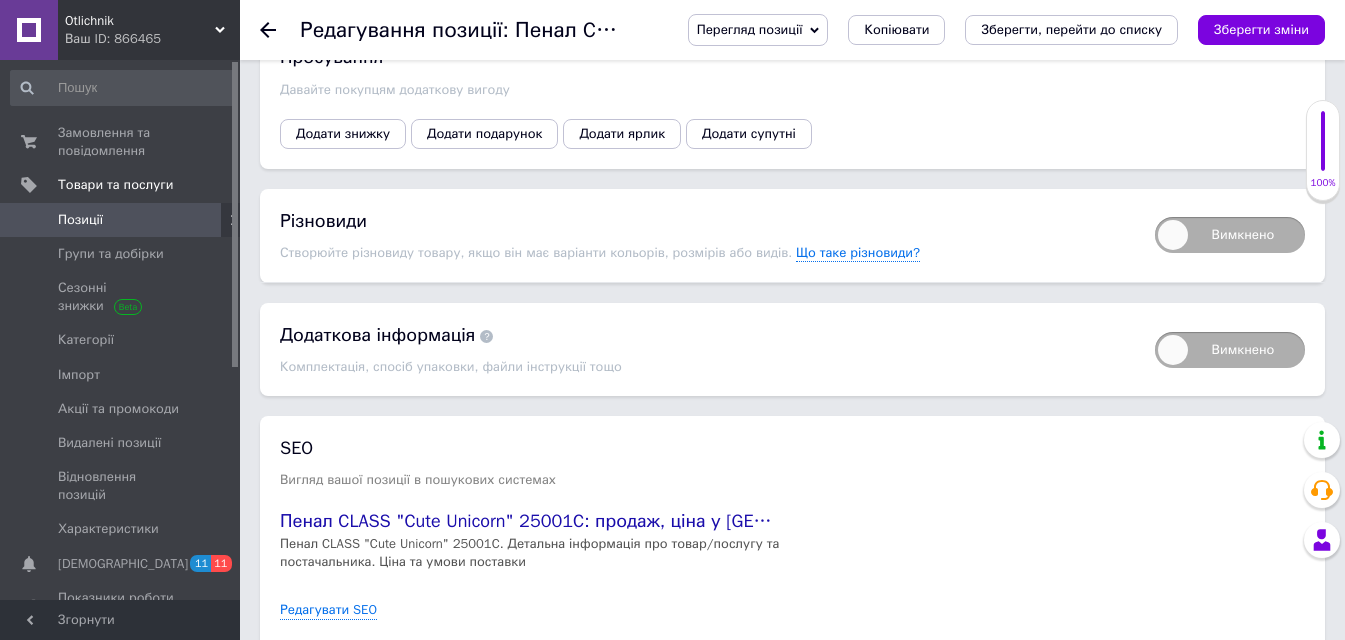 scroll, scrollTop: 3268, scrollLeft: 0, axis: vertical 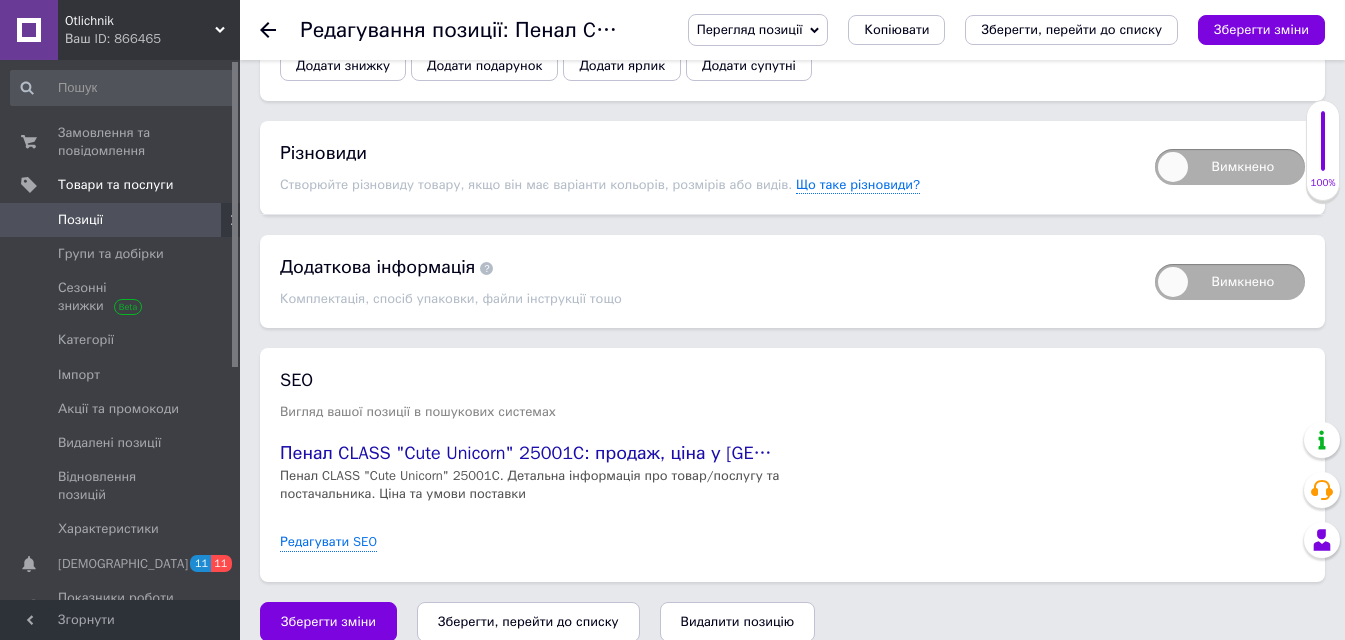click 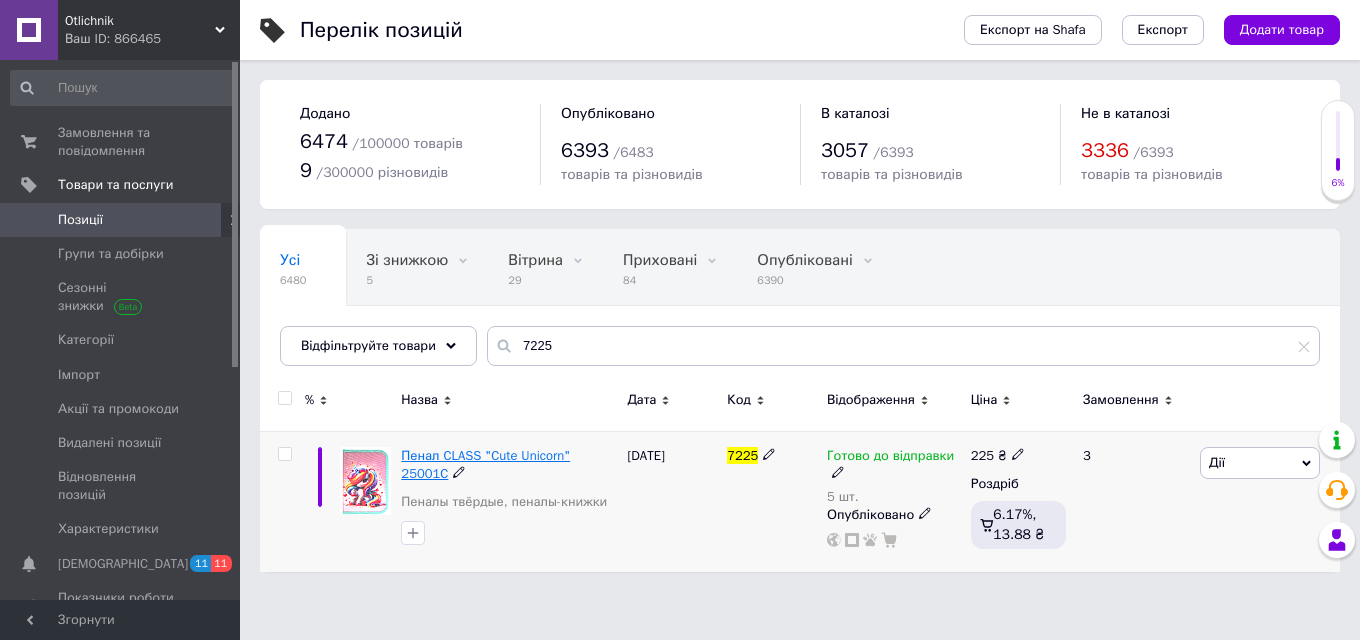 click on "Пенал CLASS "Cute Unicorn" 25001C" at bounding box center [485, 464] 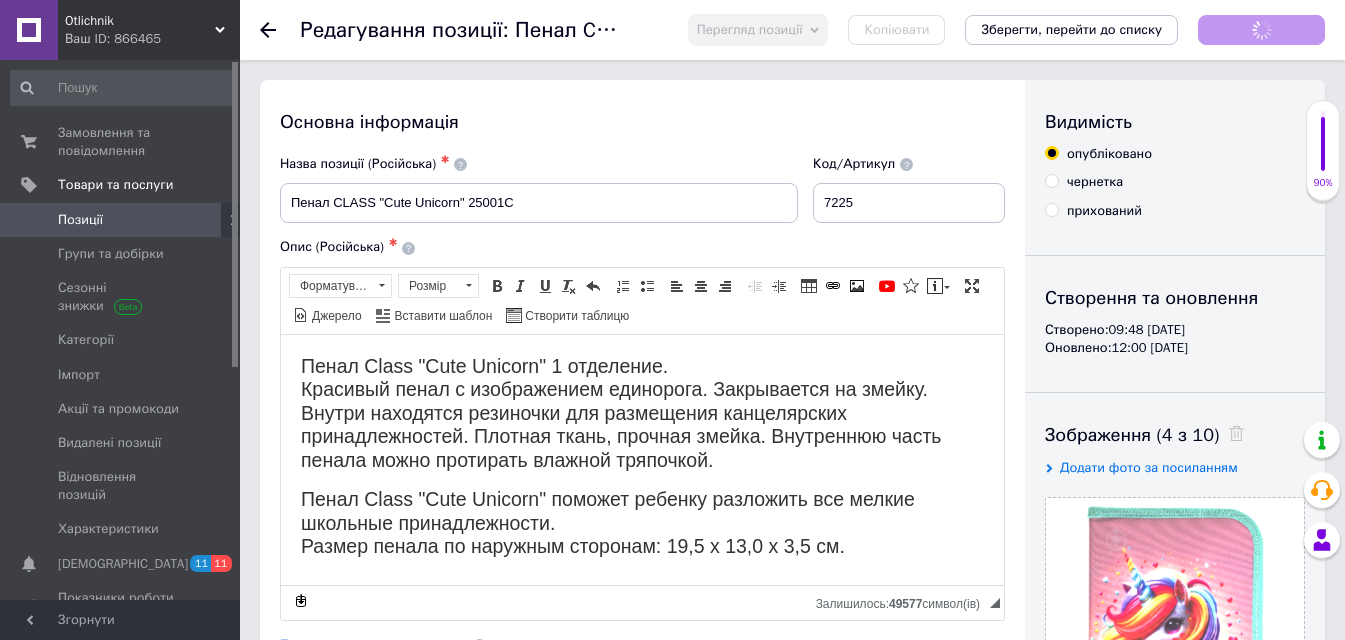 scroll, scrollTop: 0, scrollLeft: 0, axis: both 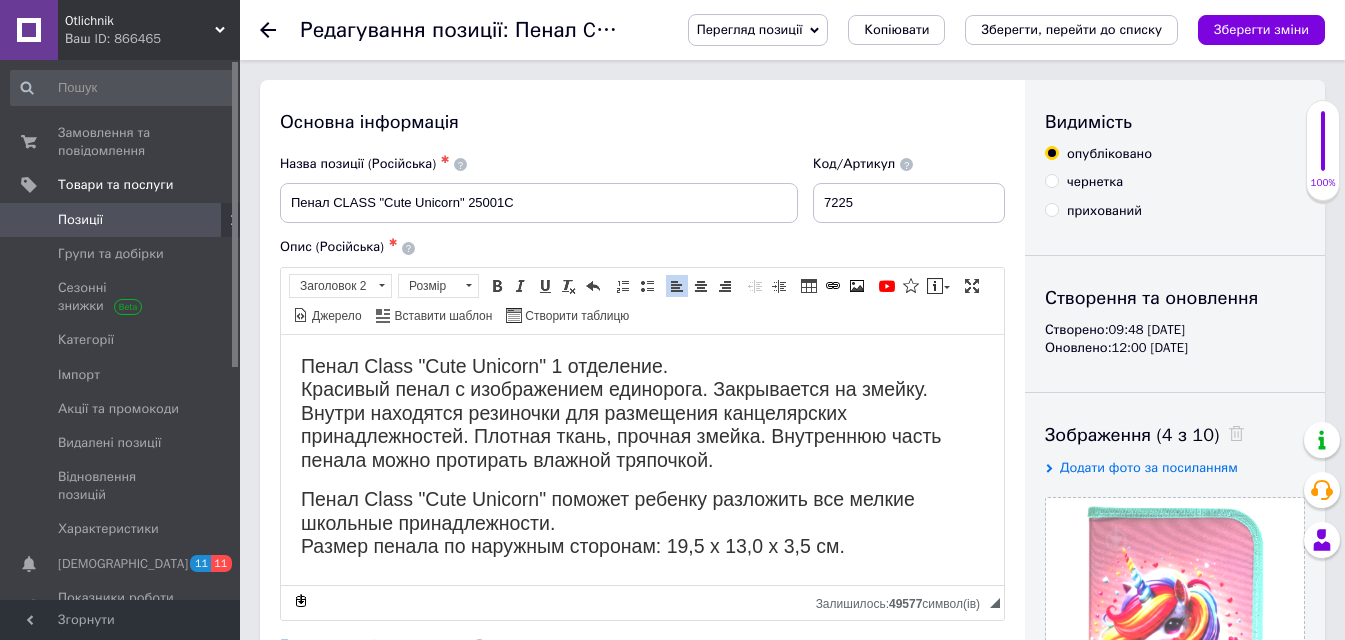 drag, startPoint x: 320, startPoint y: 360, endPoint x: 891, endPoint y: 540, distance: 598.6994 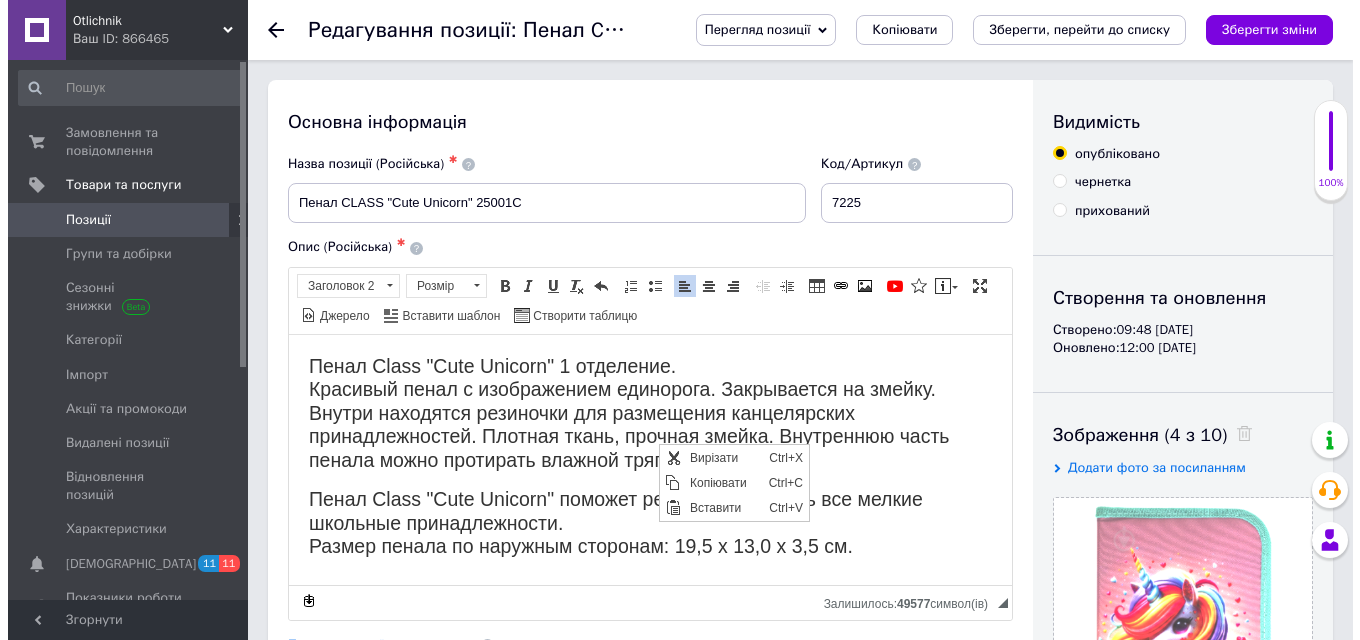scroll, scrollTop: 0, scrollLeft: 0, axis: both 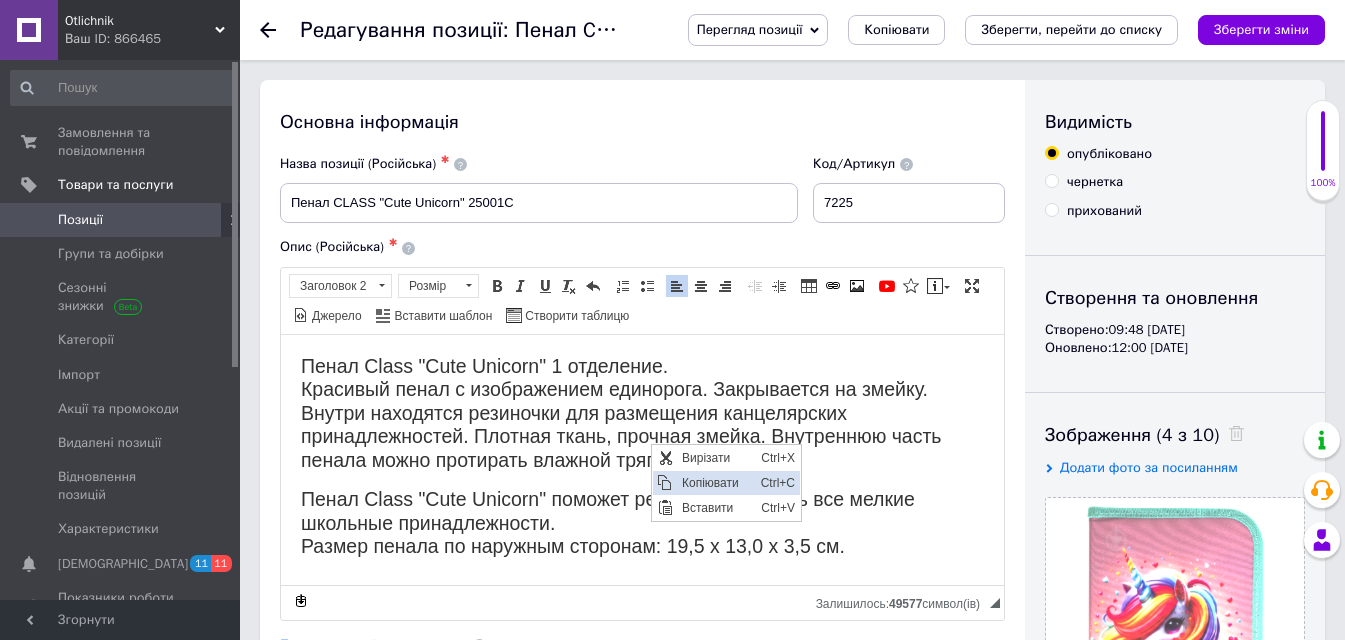 click on "Копіювати" at bounding box center (716, 482) 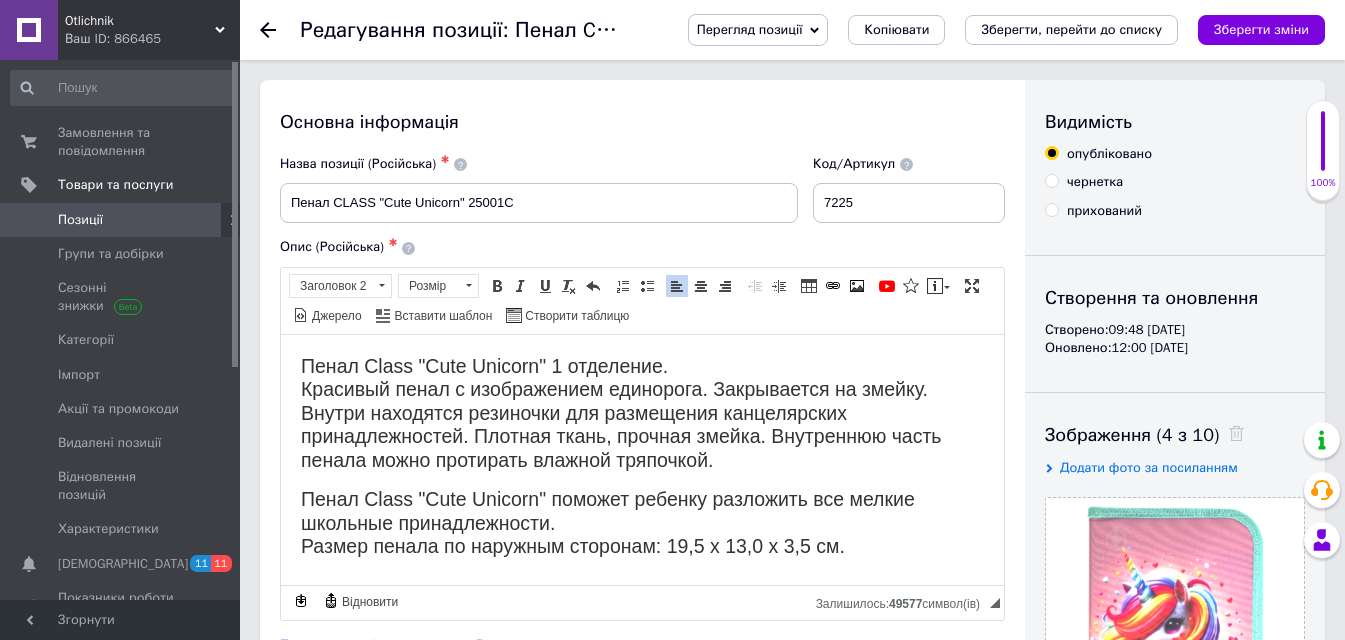 click on "Пенал Class "Cute Unicorn" 1 отделение.  Красивый пенал с изображением единорога. Закрывается на змейку. Внутри находятся резиночки для размещения канцелярских принадлежностей. Плотная ткань, прочная змейка. Внутреннюю часть пенала можно протирать влажной тряпочкой." at bounding box center [642, 412] 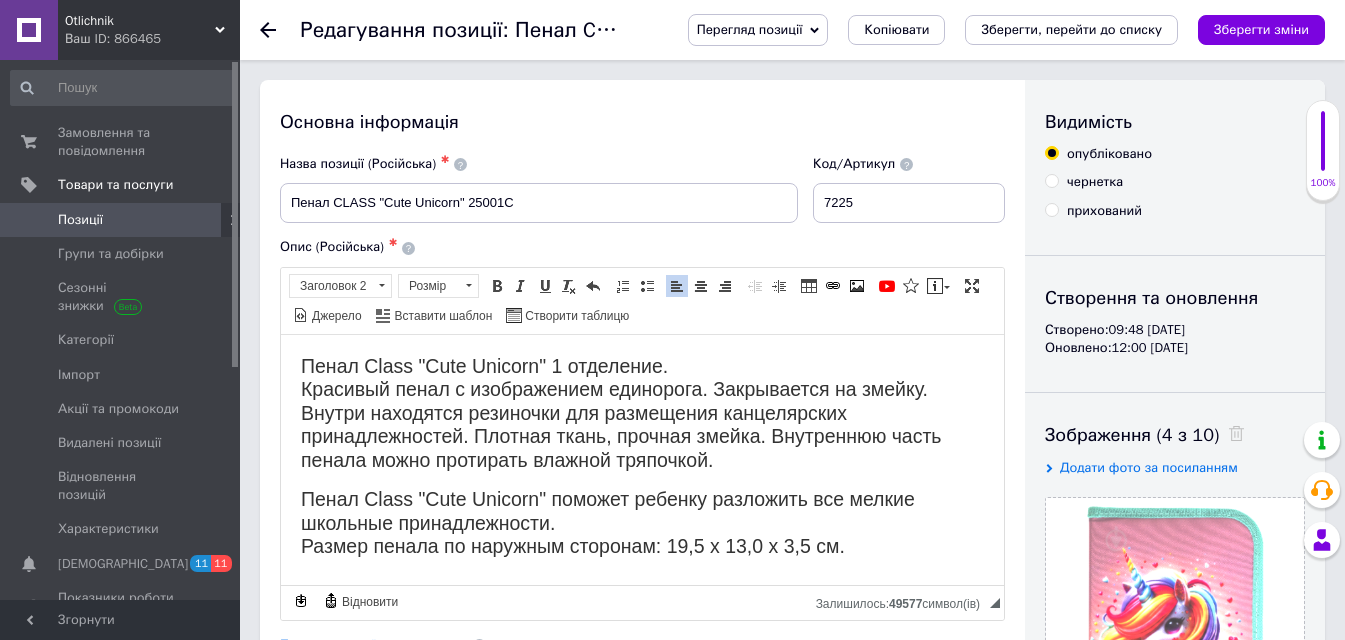 click on "Редагування позиції: Пенал CLASS "Cute Unicorn" 25001C Перегляд позиції Зберегти та переглянути на сайті Зберегти та переглянути на маркетплейсі [DOMAIN_NAME] Копіювати Зберегти, перейти до списку Зберегти зміни" at bounding box center (792, 30) 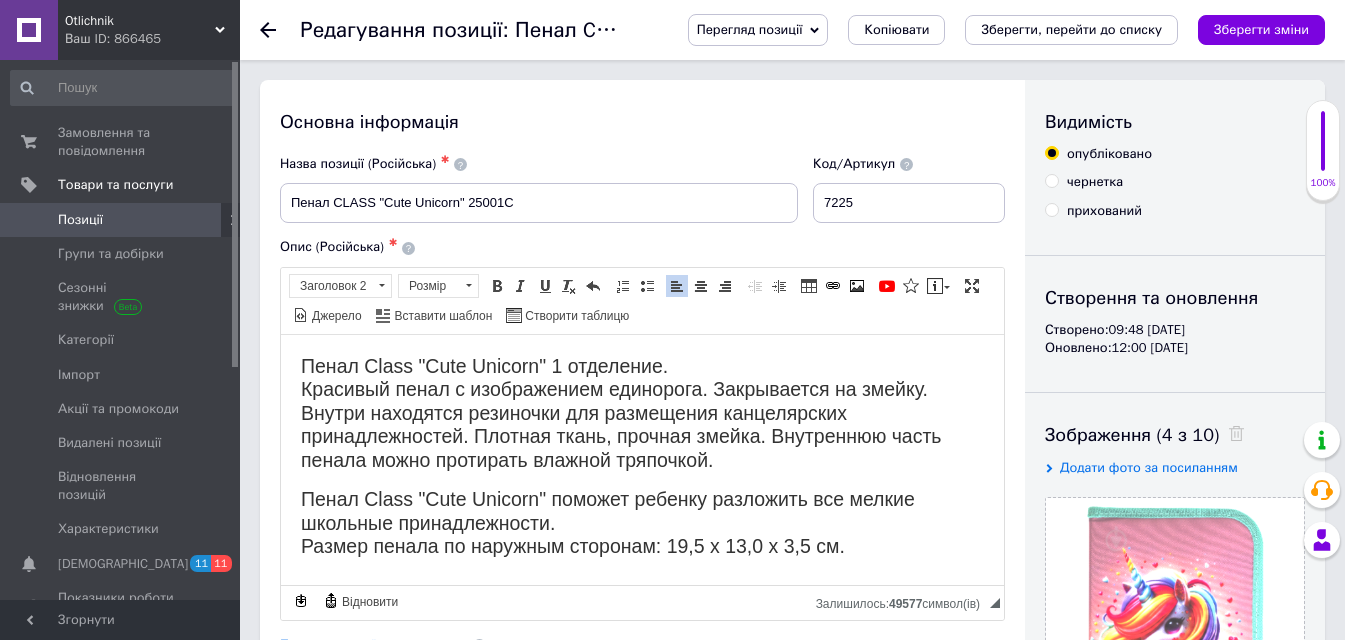 click 